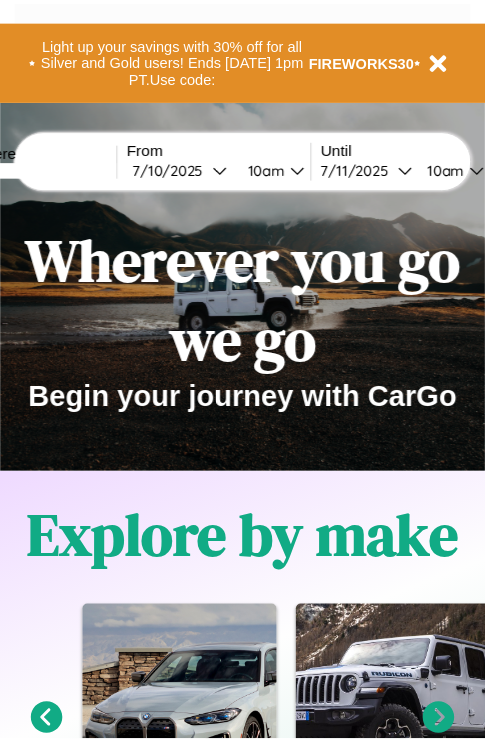 scroll, scrollTop: 0, scrollLeft: 0, axis: both 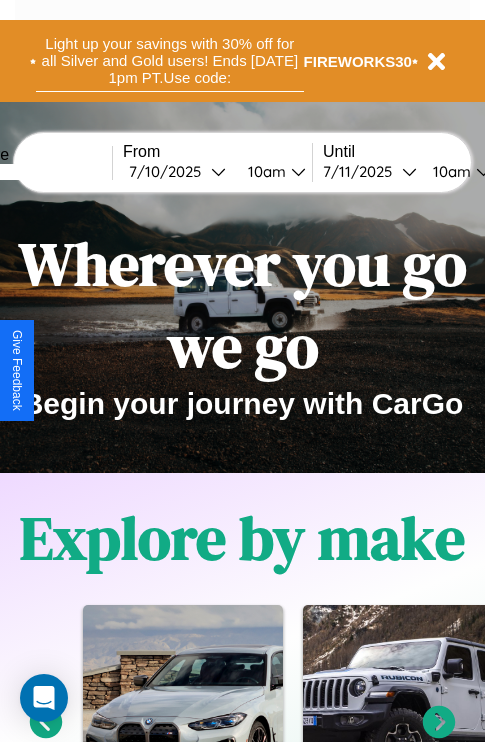 click on "Light up your savings with 30% off for all Silver and Gold users! Ends [DATE] 1pm PT.  Use code:" at bounding box center [170, 61] 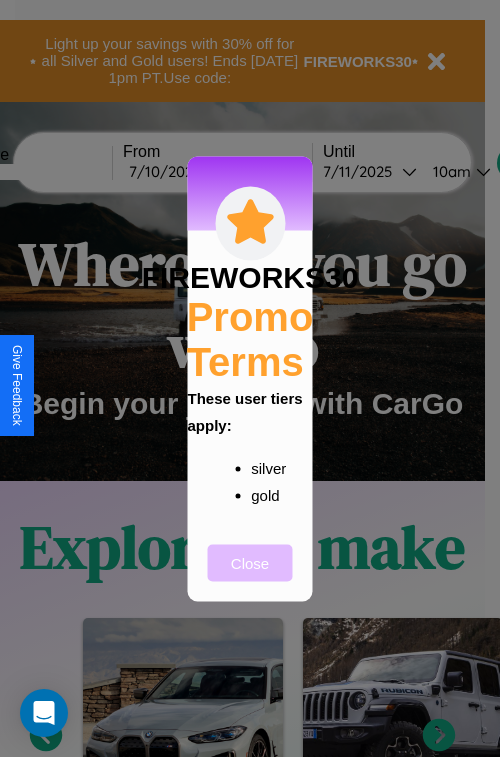 click on "Close" at bounding box center (250, 562) 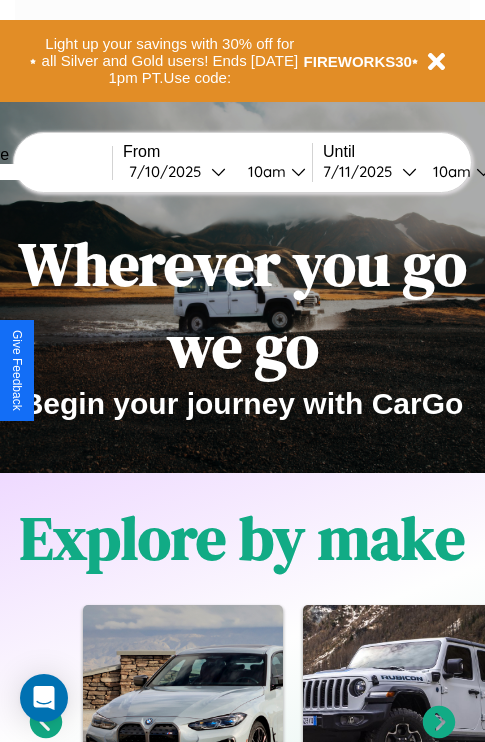 click at bounding box center (37, 172) 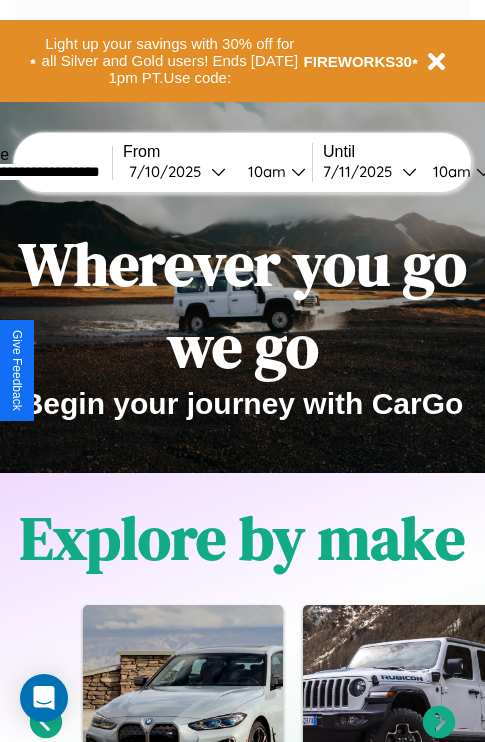 type on "**********" 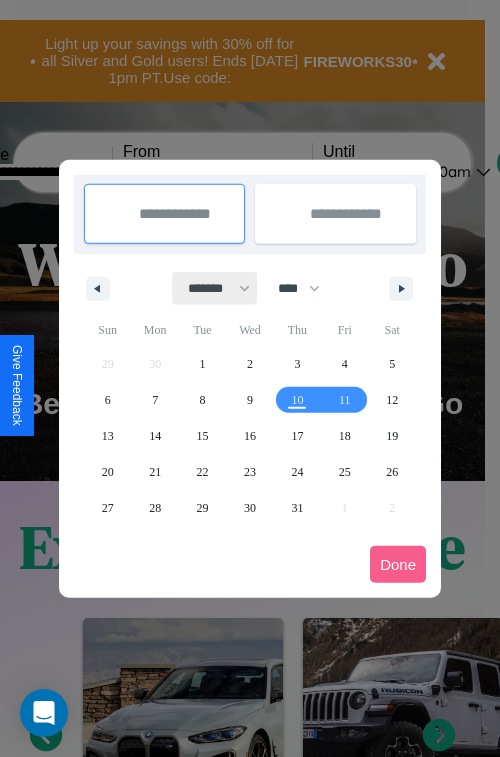 click on "******* ******** ***** ***** *** **** **** ****** ********* ******* ******** ********" at bounding box center [215, 288] 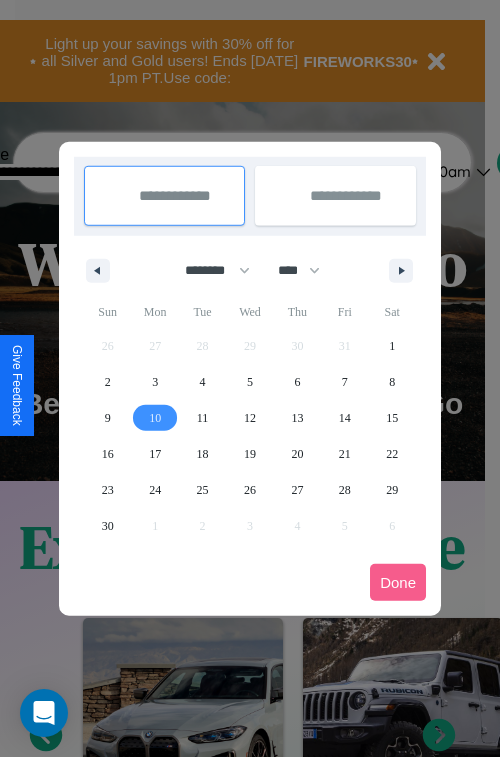 click on "10" at bounding box center (155, 418) 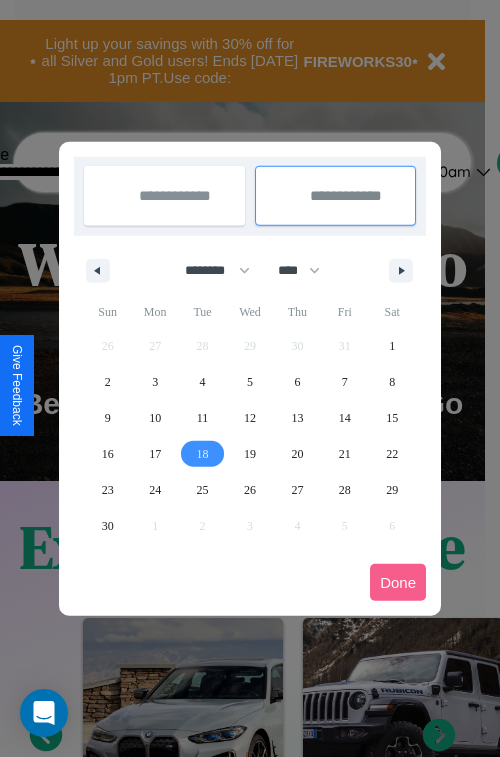 click on "18" at bounding box center [203, 454] 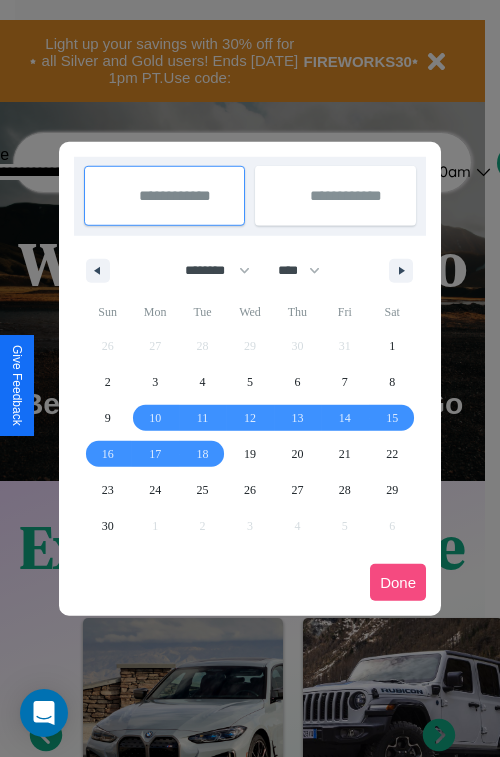click on "Done" at bounding box center [398, 582] 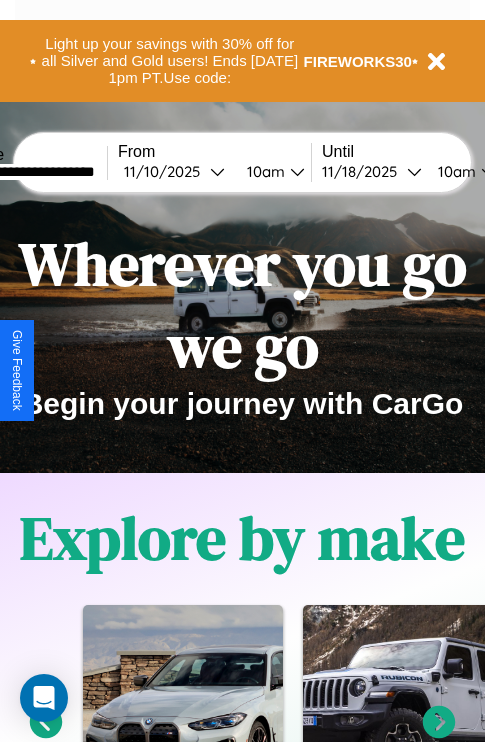 scroll, scrollTop: 0, scrollLeft: 77, axis: horizontal 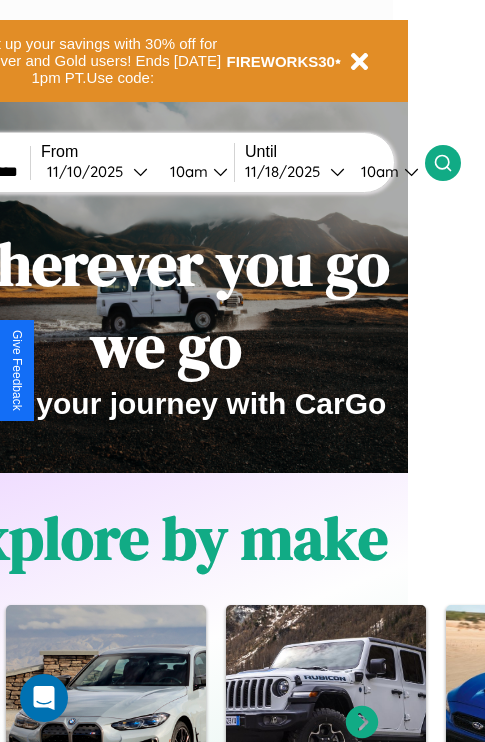 click 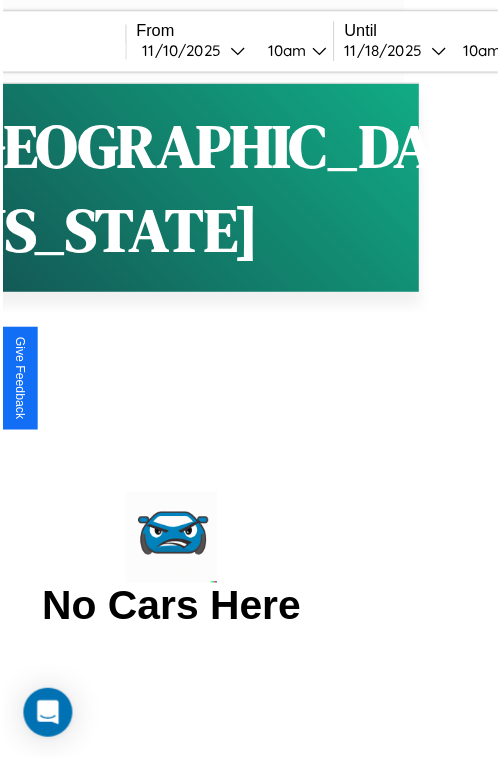 scroll, scrollTop: 0, scrollLeft: 0, axis: both 